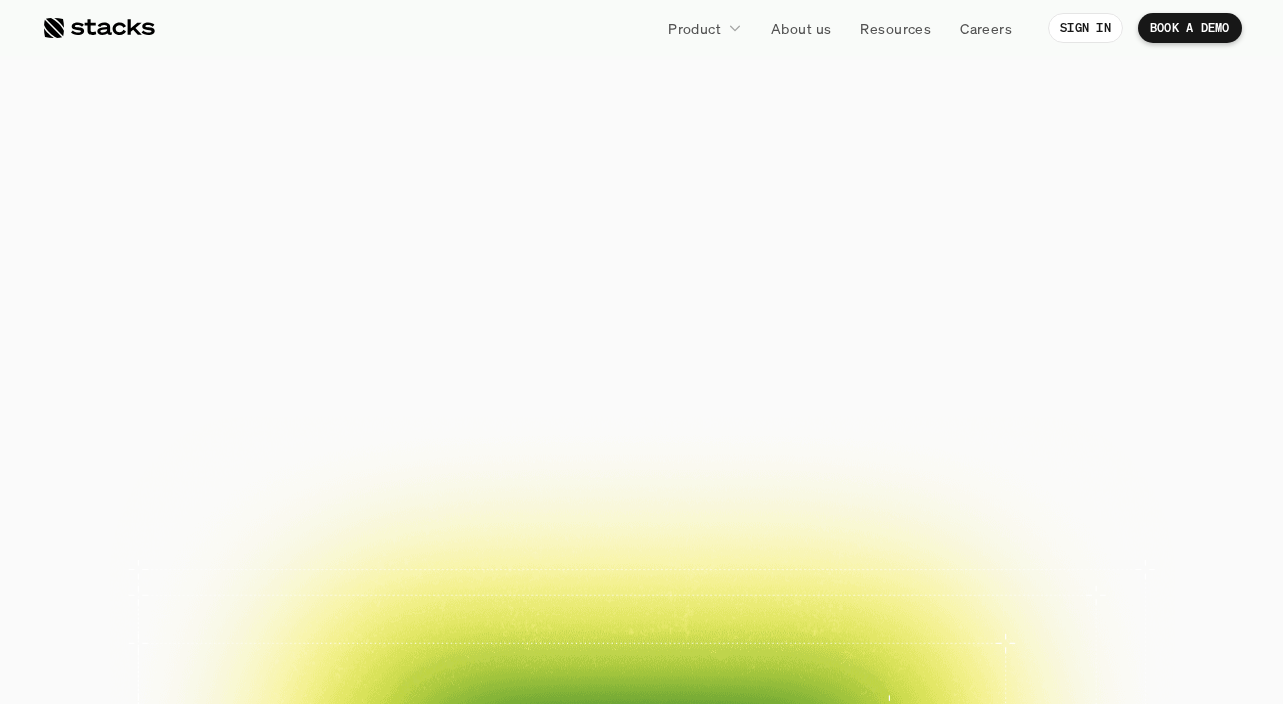 scroll, scrollTop: 0, scrollLeft: 0, axis: both 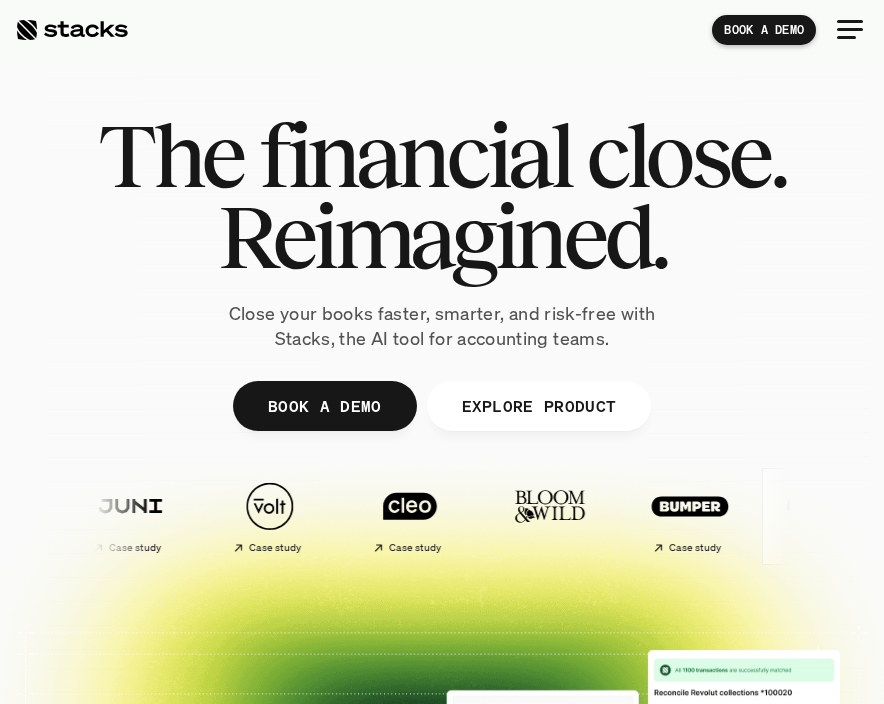 click on "Case study" at bounding box center [817, 548] 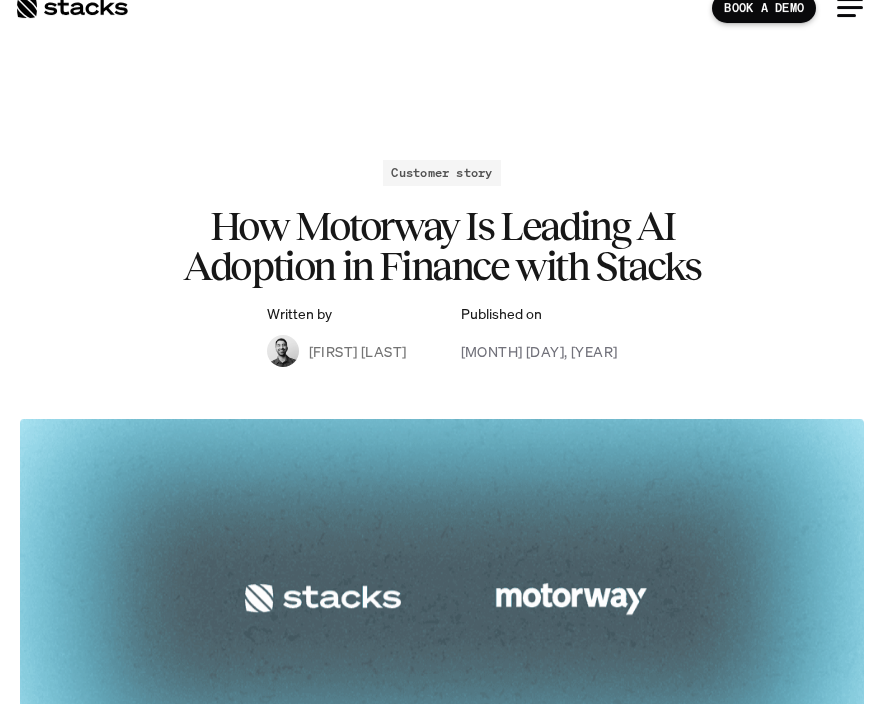 scroll, scrollTop: 0, scrollLeft: 0, axis: both 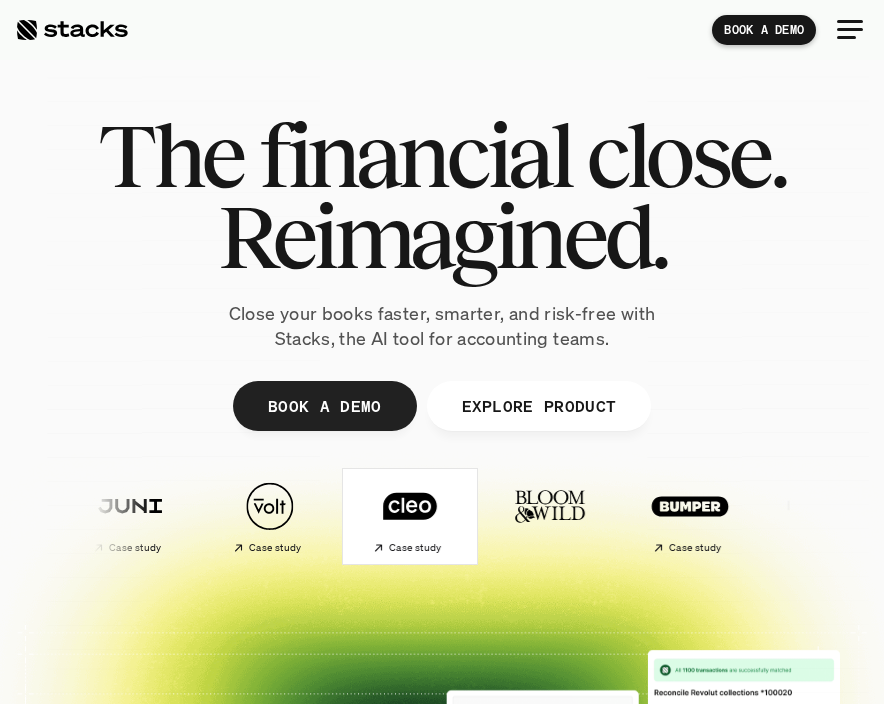 click on "Case study" at bounding box center [414, 548] 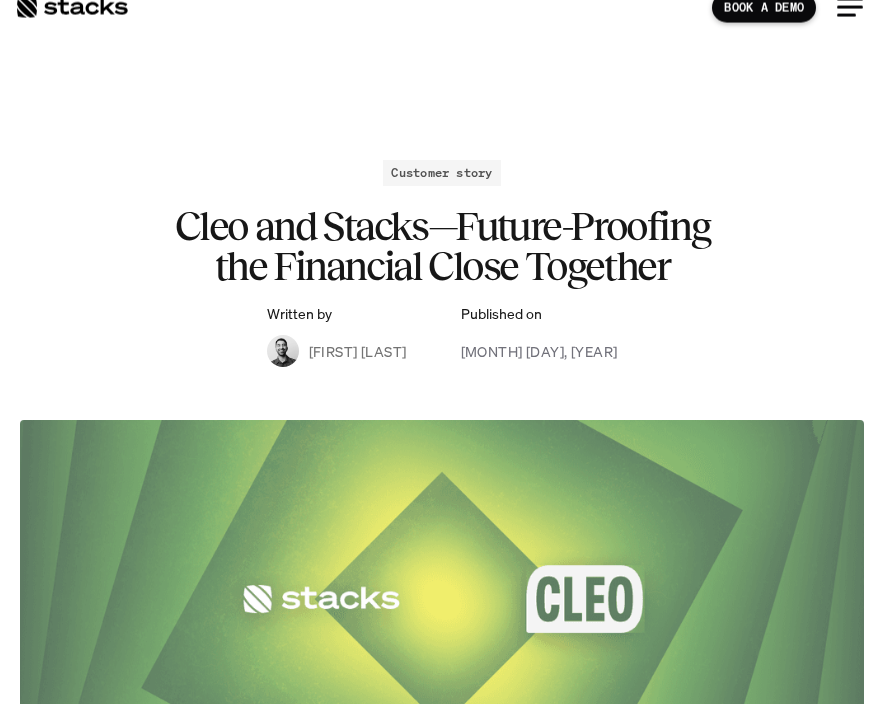 scroll, scrollTop: 0, scrollLeft: 0, axis: both 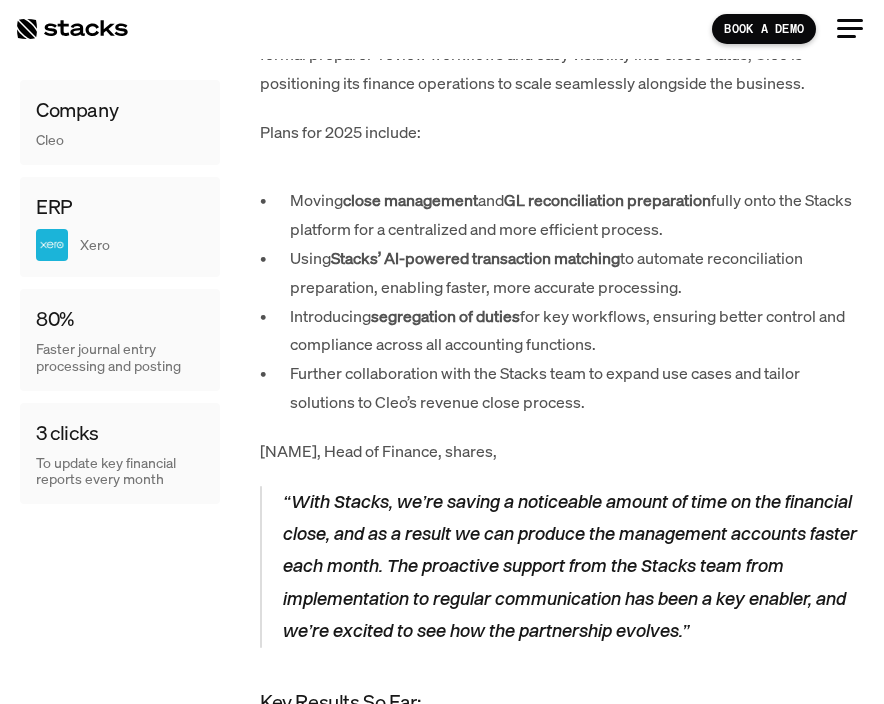 drag, startPoint x: 293, startPoint y: 196, endPoint x: 732, endPoint y: 225, distance: 439.95682 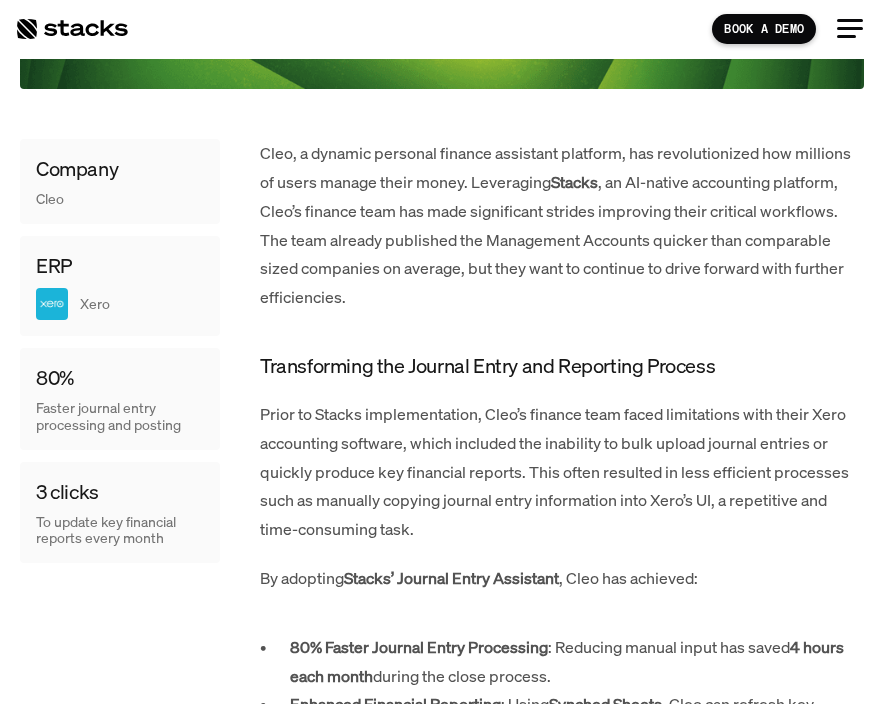 scroll, scrollTop: 689, scrollLeft: 0, axis: vertical 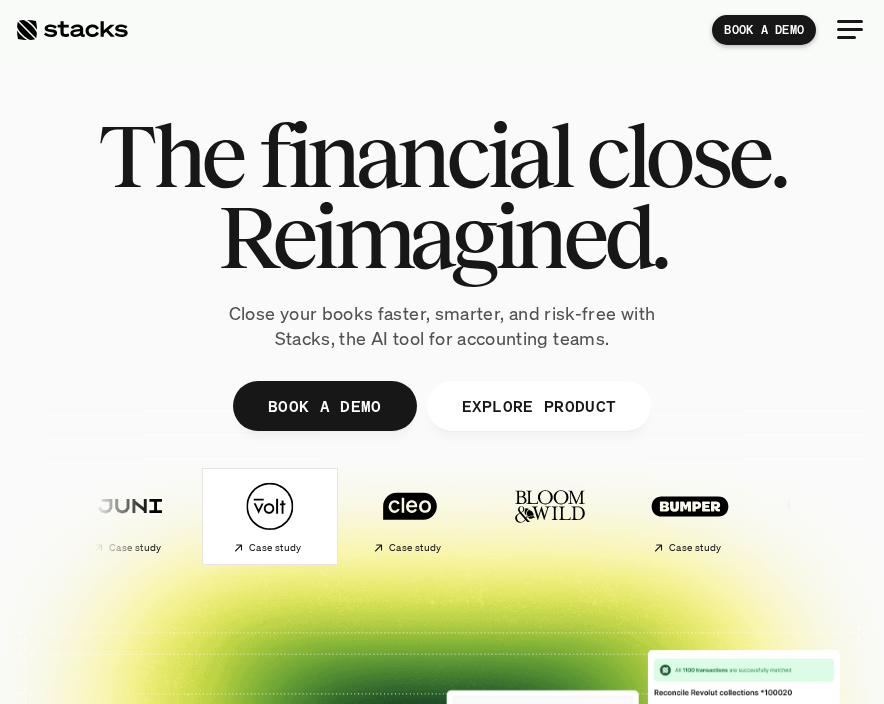 click on "Case study" at bounding box center (256, 548) 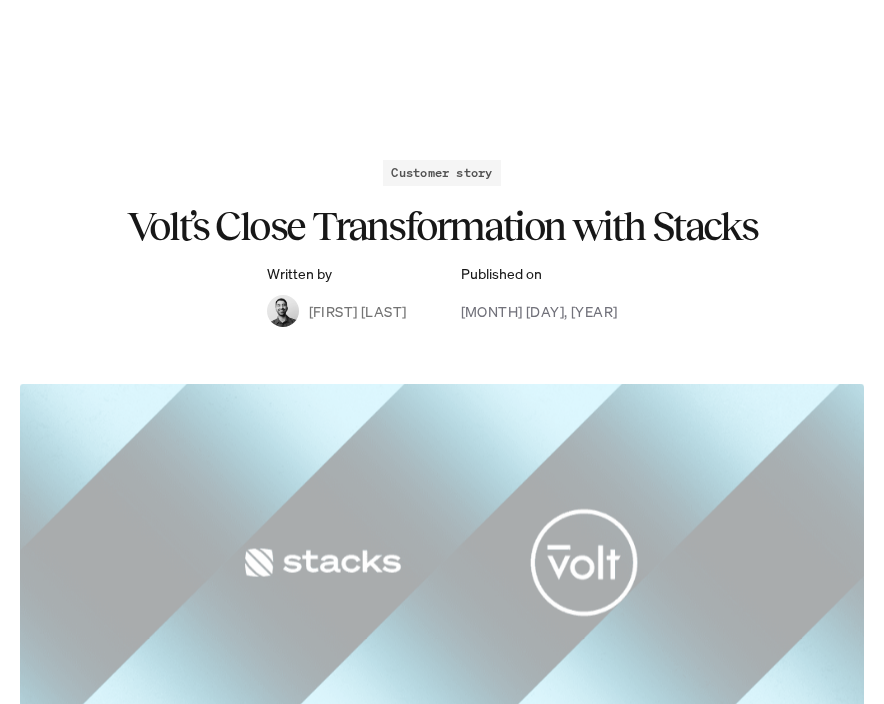 scroll, scrollTop: 0, scrollLeft: 0, axis: both 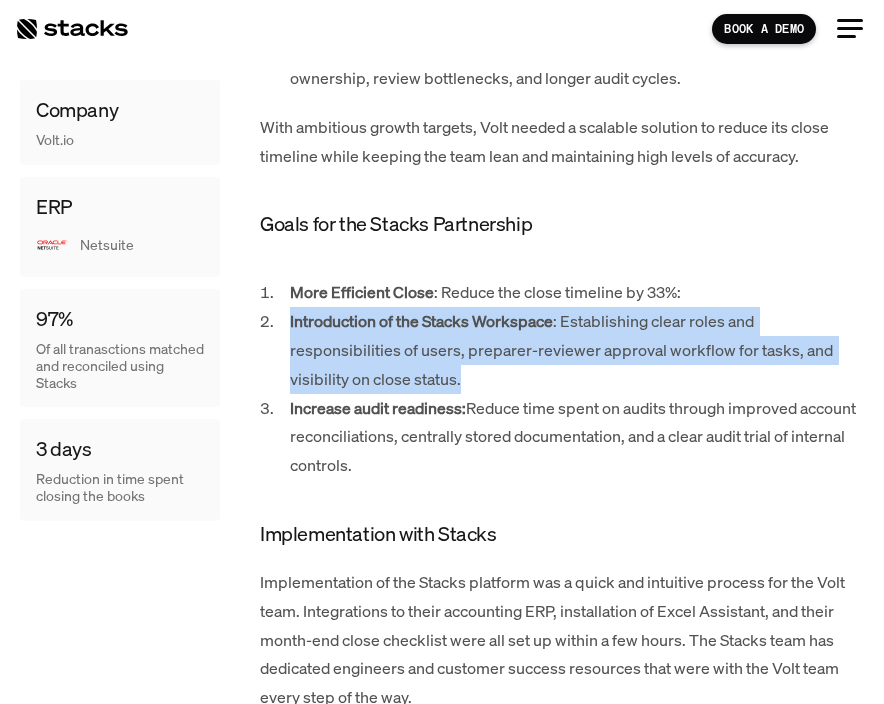 drag, startPoint x: 285, startPoint y: 320, endPoint x: 472, endPoint y: 381, distance: 196.69774 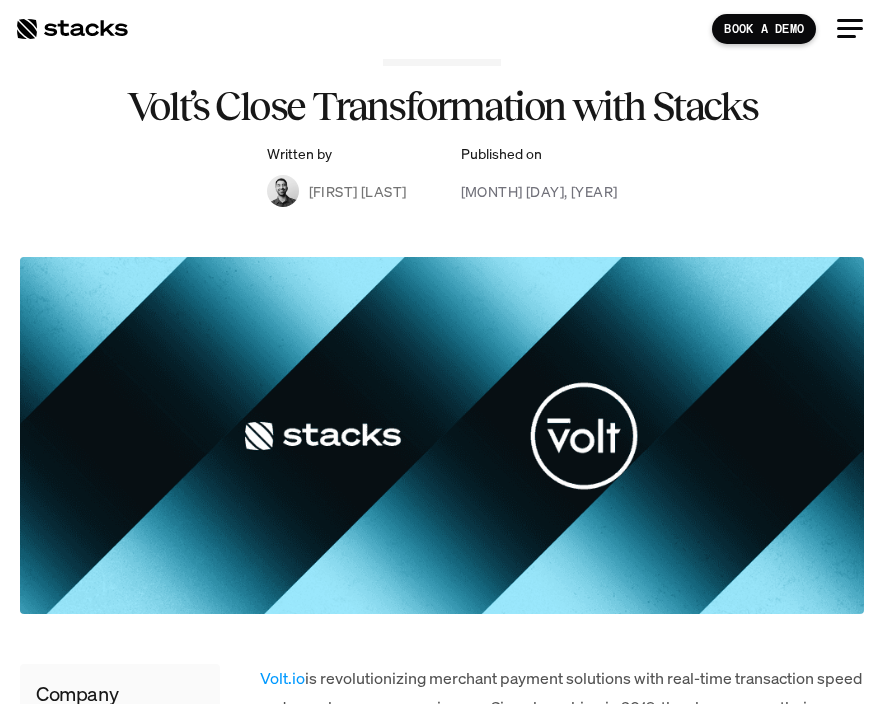 scroll, scrollTop: 122, scrollLeft: 0, axis: vertical 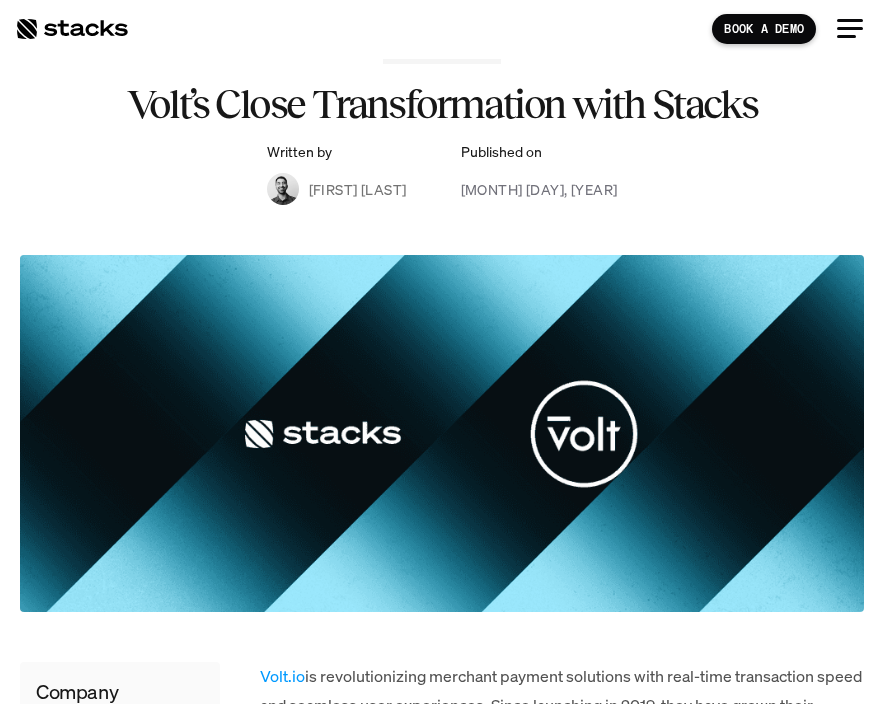 click at bounding box center (20, 5977) 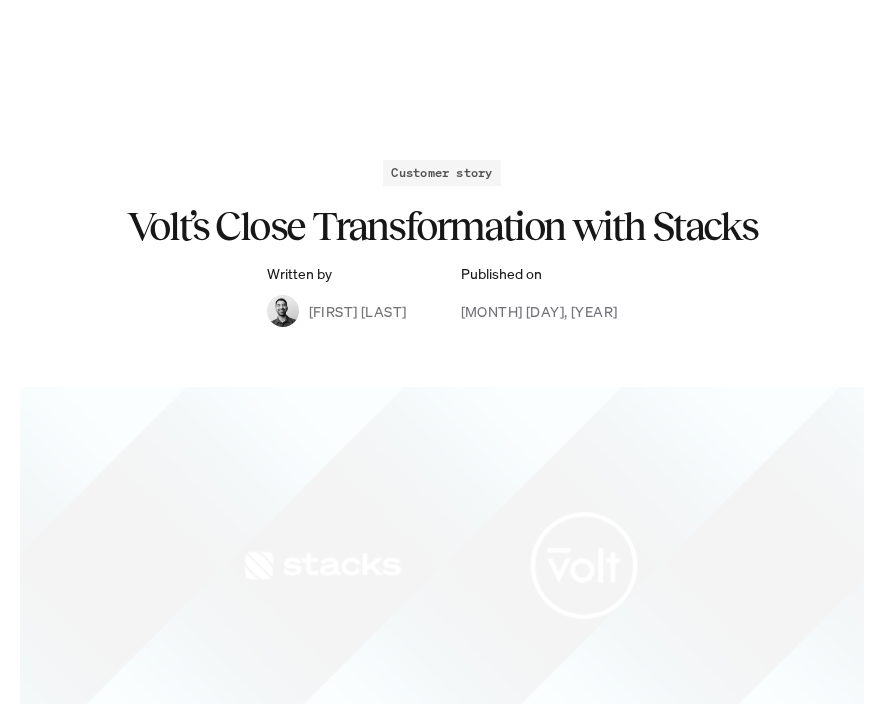 scroll, scrollTop: 122, scrollLeft: 0, axis: vertical 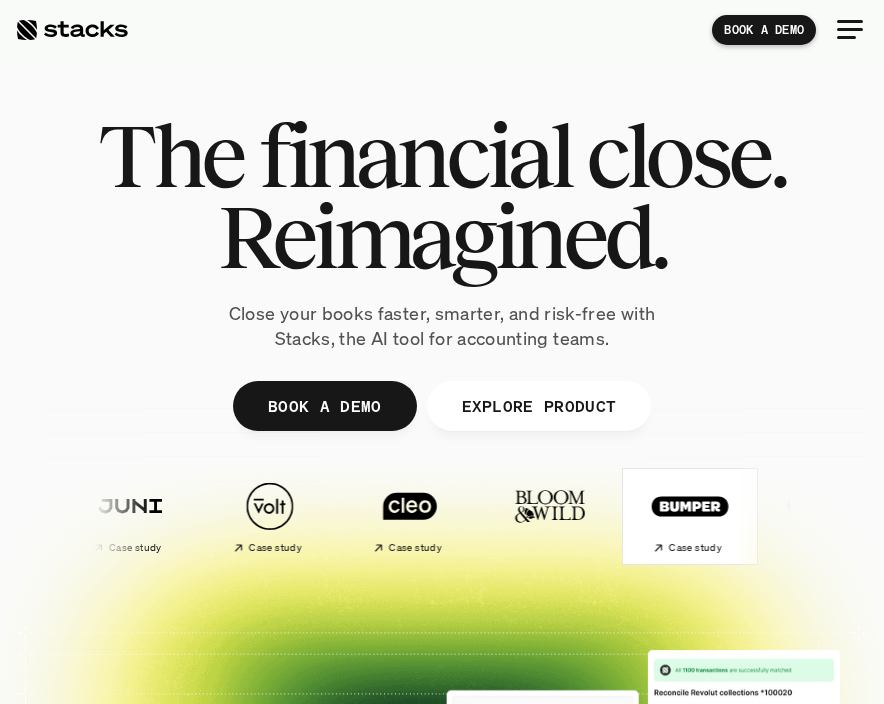 click at bounding box center (689, 506) 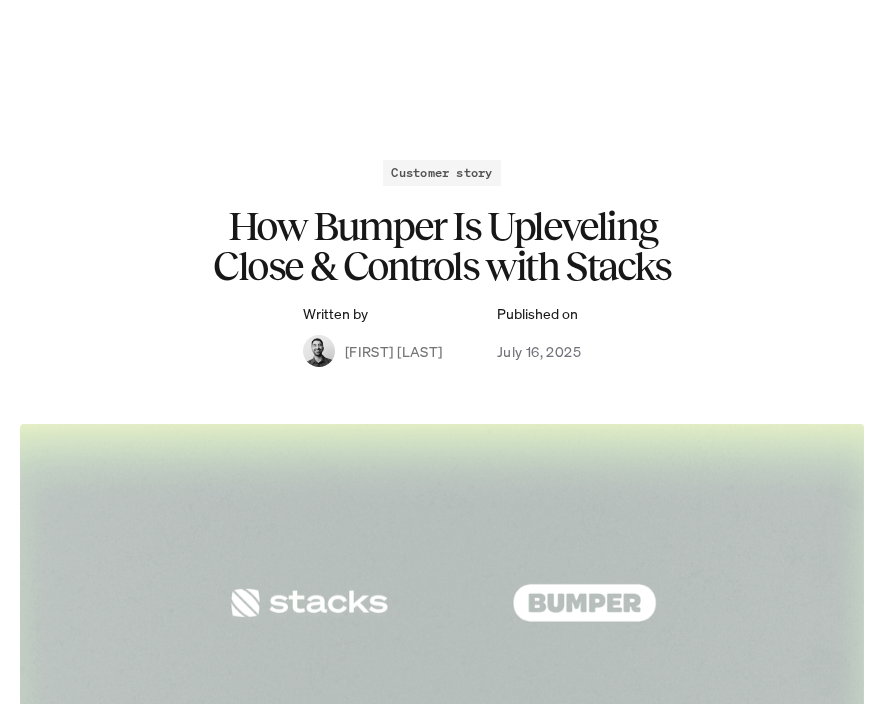 scroll, scrollTop: 0, scrollLeft: 0, axis: both 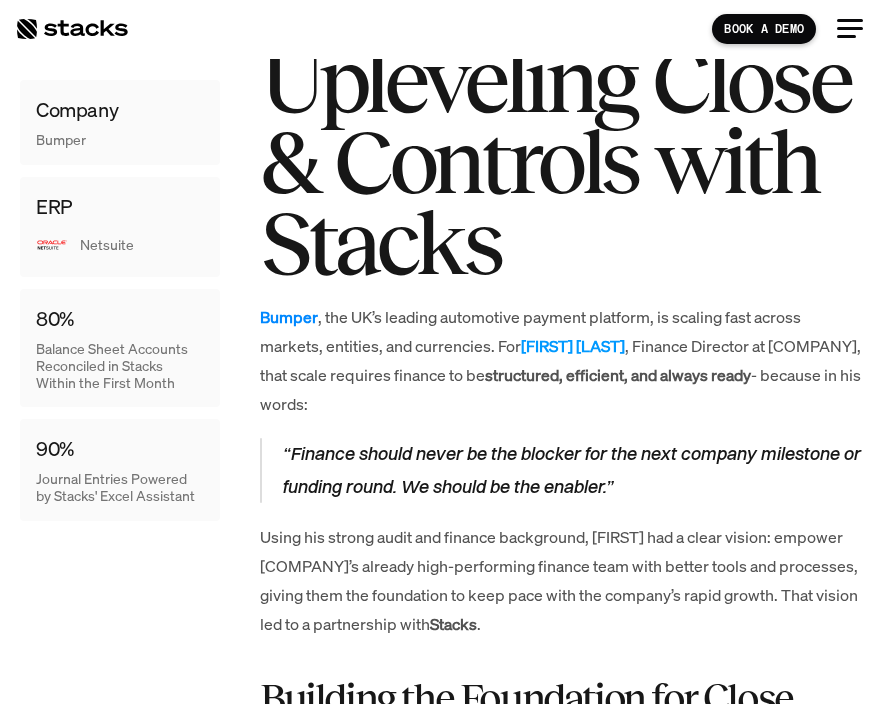 click on "Bumper" at bounding box center [289, 317] 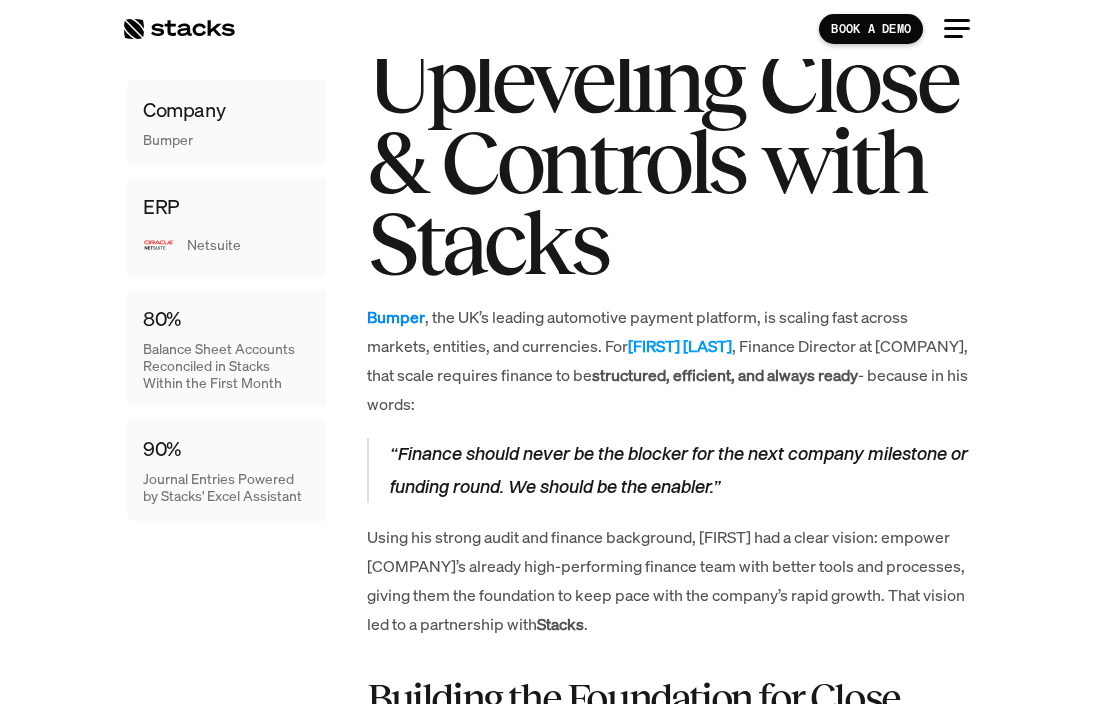 scroll, scrollTop: 955, scrollLeft: 0, axis: vertical 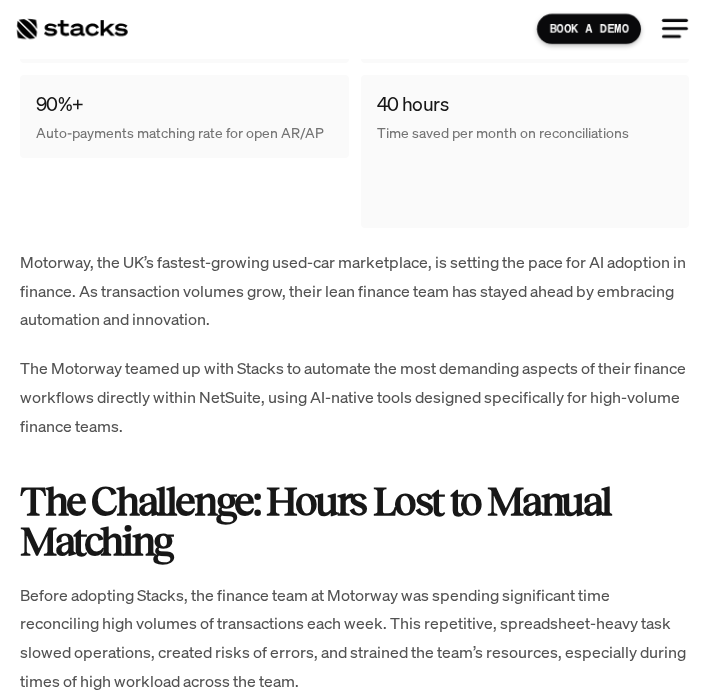 click on "Motorway, the UK’s fastest-growing used-car marketplace, is setting the pace for AI adoption in finance. As transaction volumes grow, their lean finance team has stayed ahead by embracing automation and innovation." at bounding box center [354, 291] 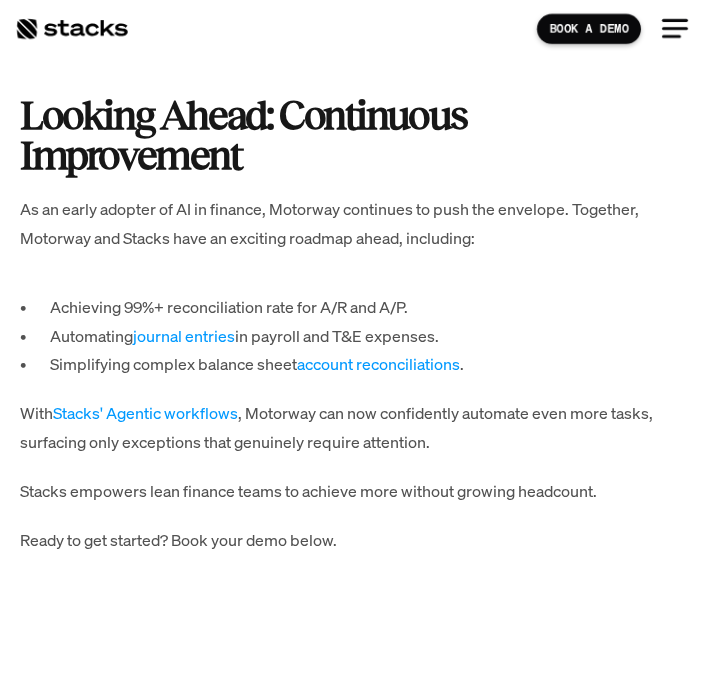 scroll, scrollTop: 2453, scrollLeft: 0, axis: vertical 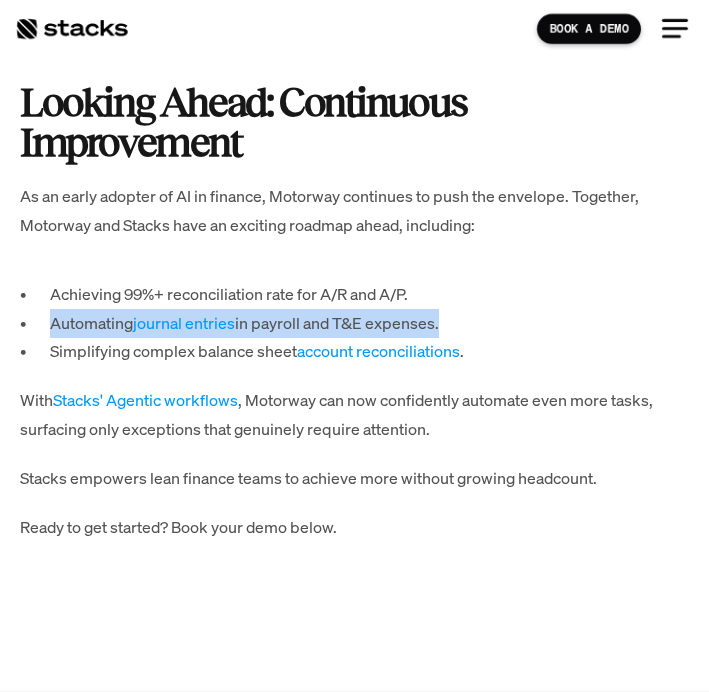 drag, startPoint x: 440, startPoint y: 321, endPoint x: 55, endPoint y: 328, distance: 385.06363 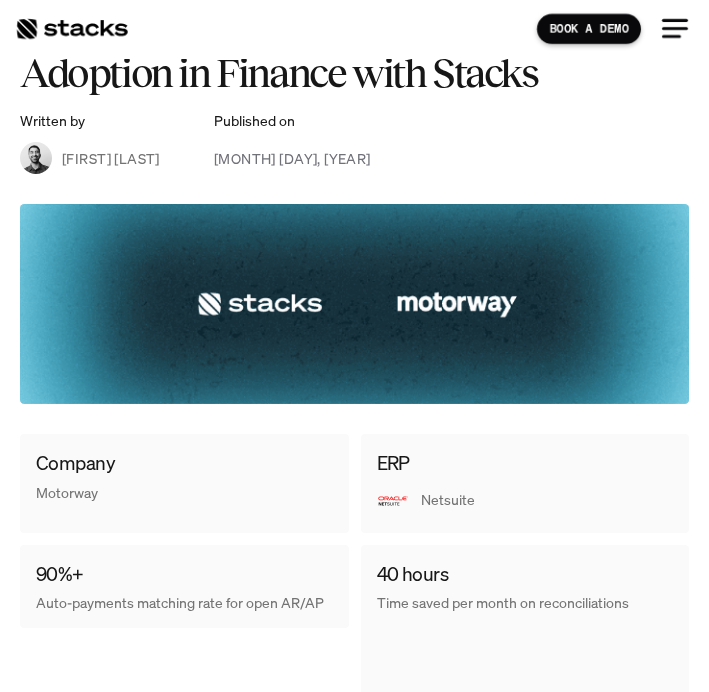 scroll, scrollTop: 192, scrollLeft: 0, axis: vertical 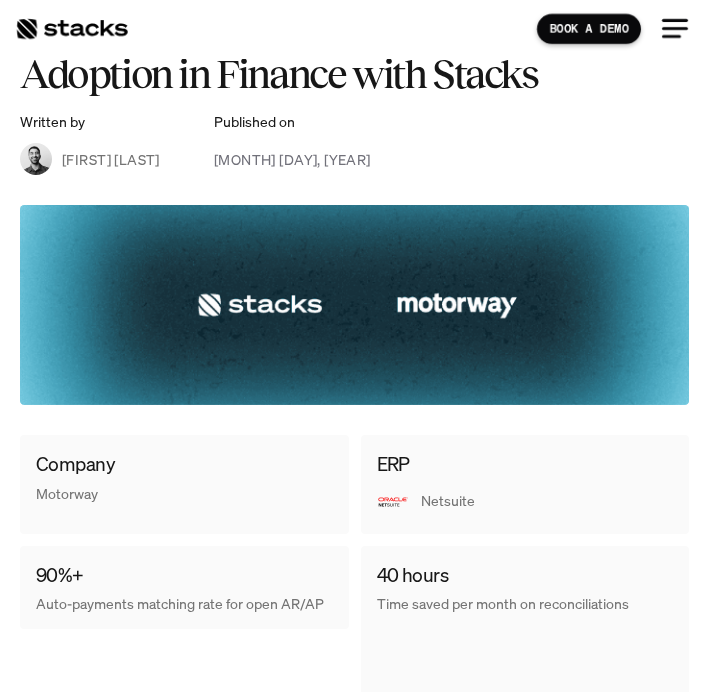 click at bounding box center [71, 29] 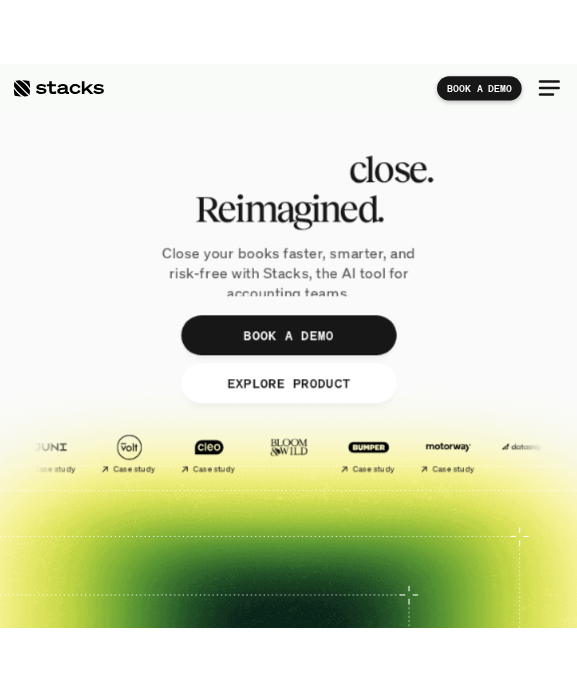 scroll, scrollTop: 0, scrollLeft: 0, axis: both 